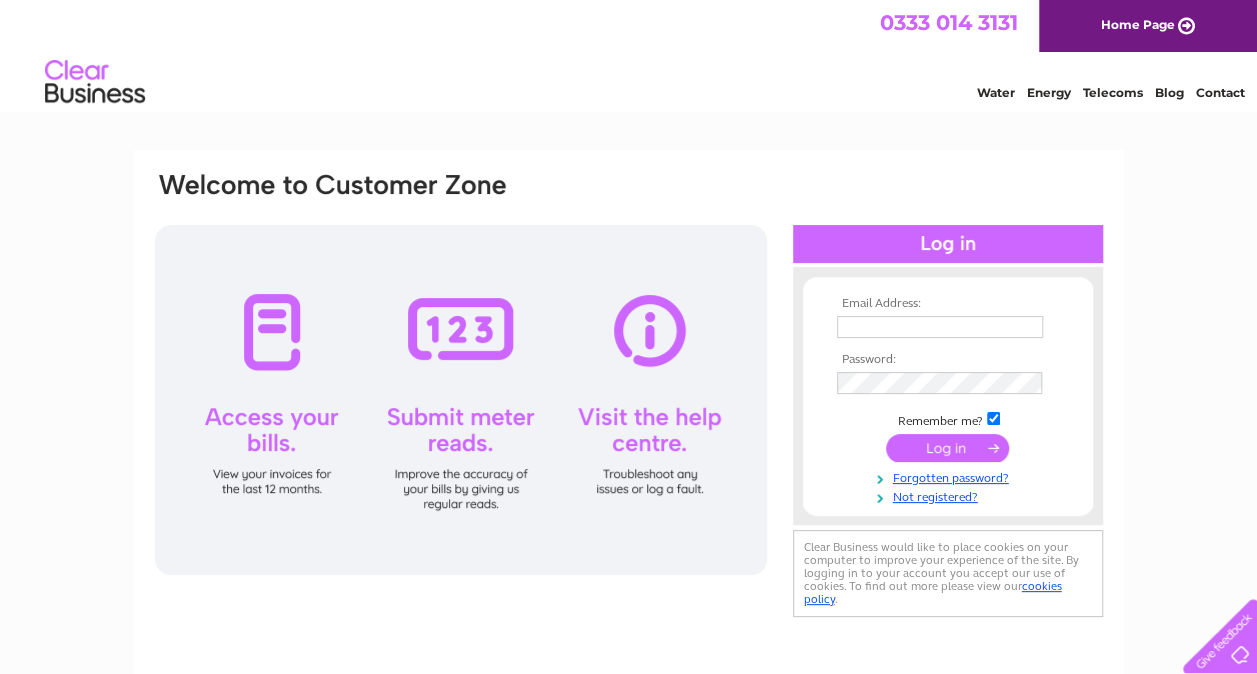 scroll, scrollTop: 0, scrollLeft: 0, axis: both 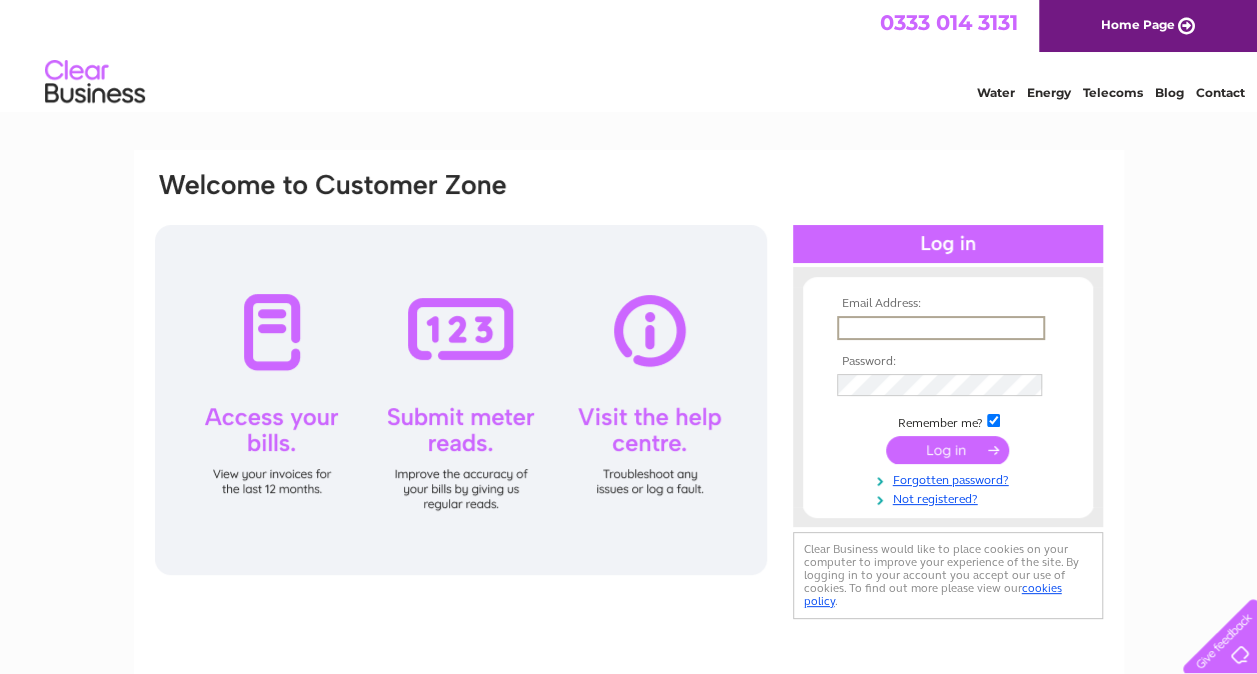 click at bounding box center [941, 328] 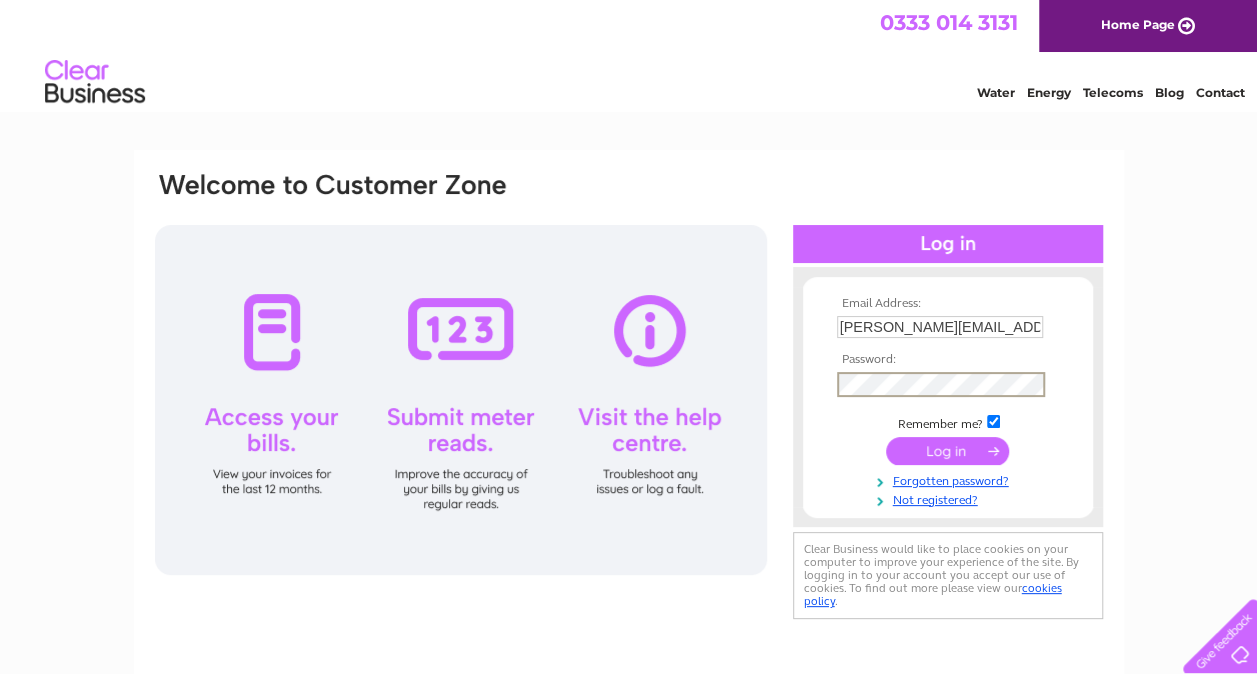 click at bounding box center (947, 451) 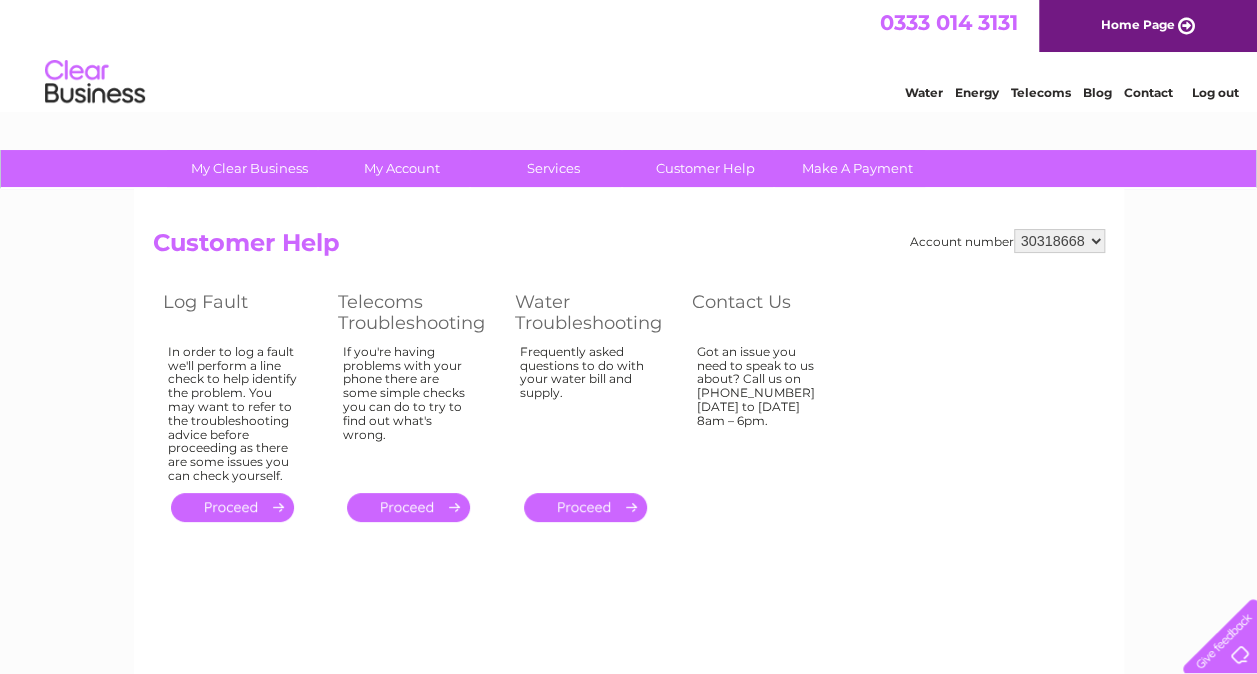 scroll, scrollTop: 0, scrollLeft: 0, axis: both 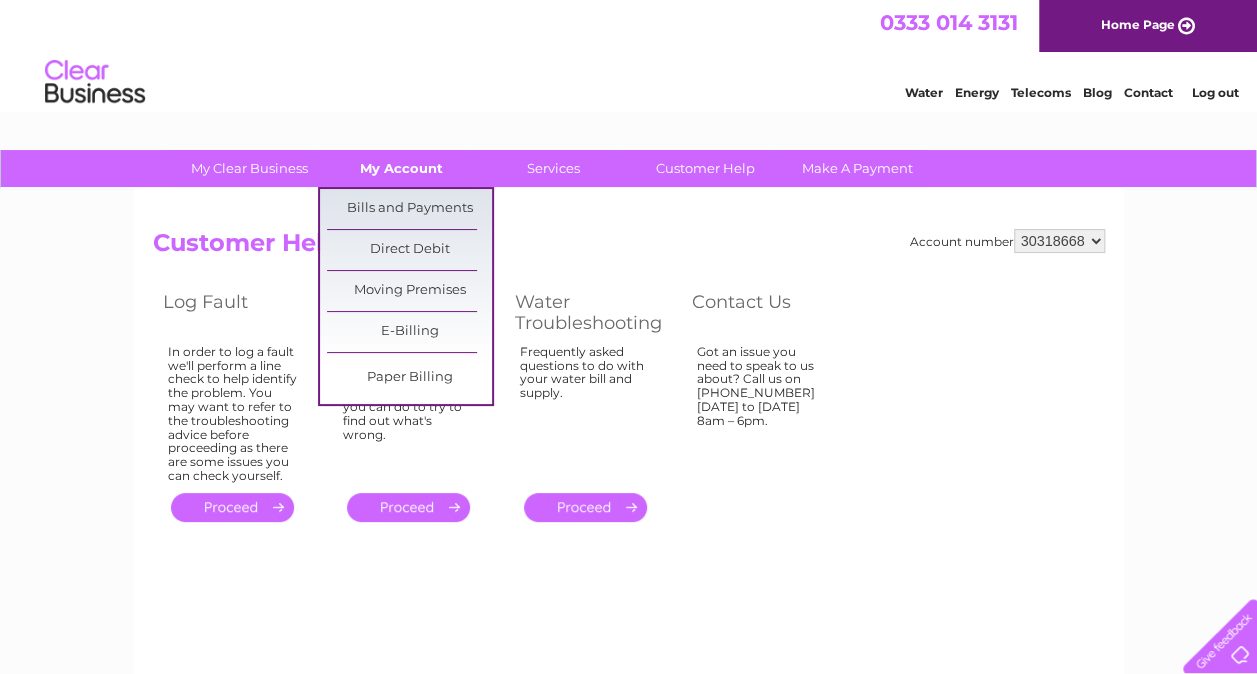 click on "My Account" at bounding box center [401, 168] 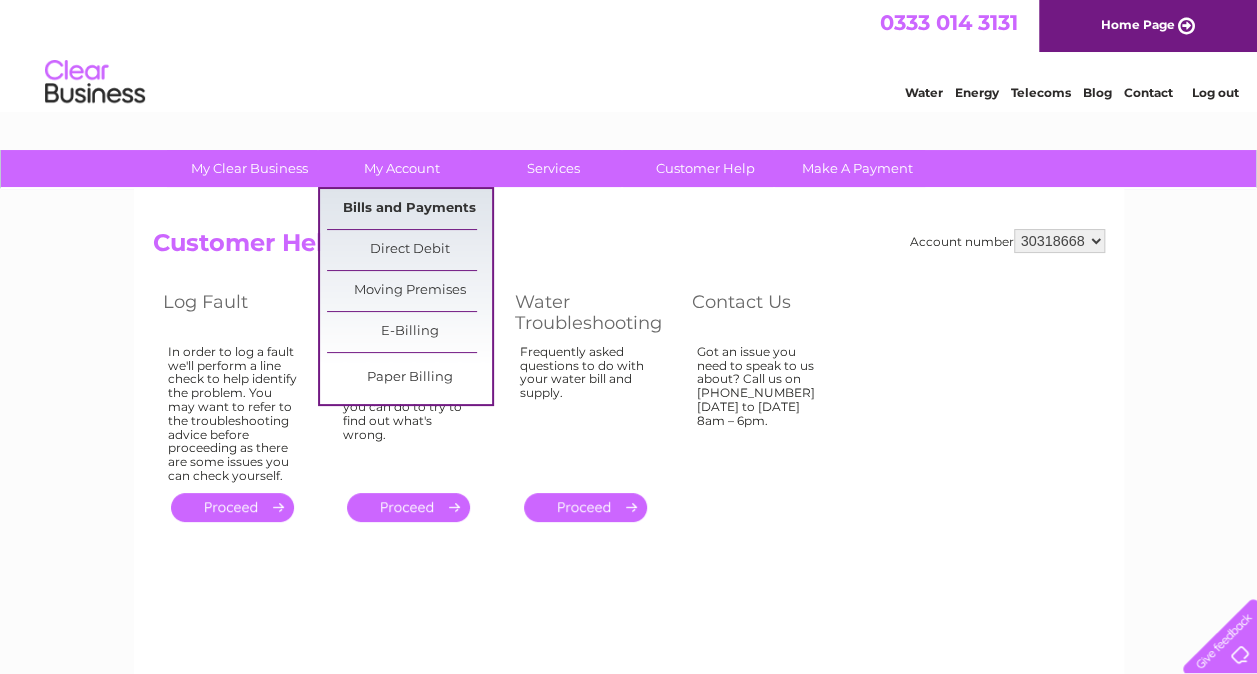 click on "Bills and Payments" at bounding box center [409, 209] 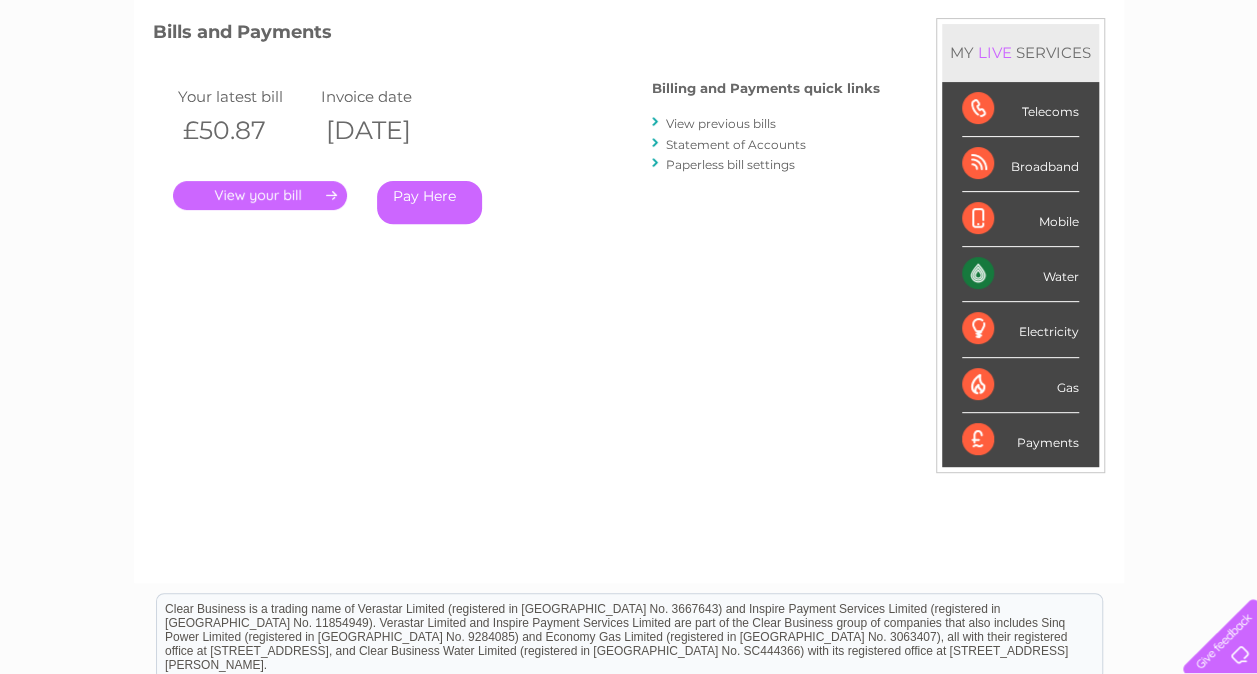 scroll, scrollTop: 300, scrollLeft: 0, axis: vertical 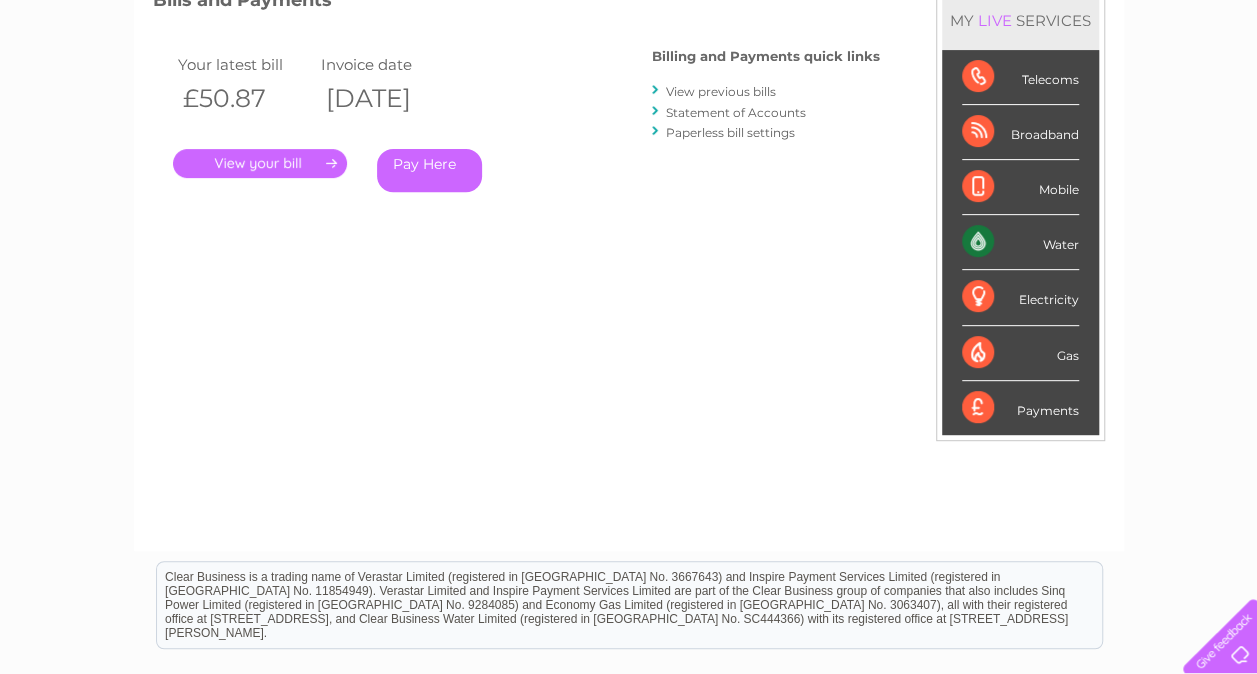 click on "View previous bills" at bounding box center (721, 91) 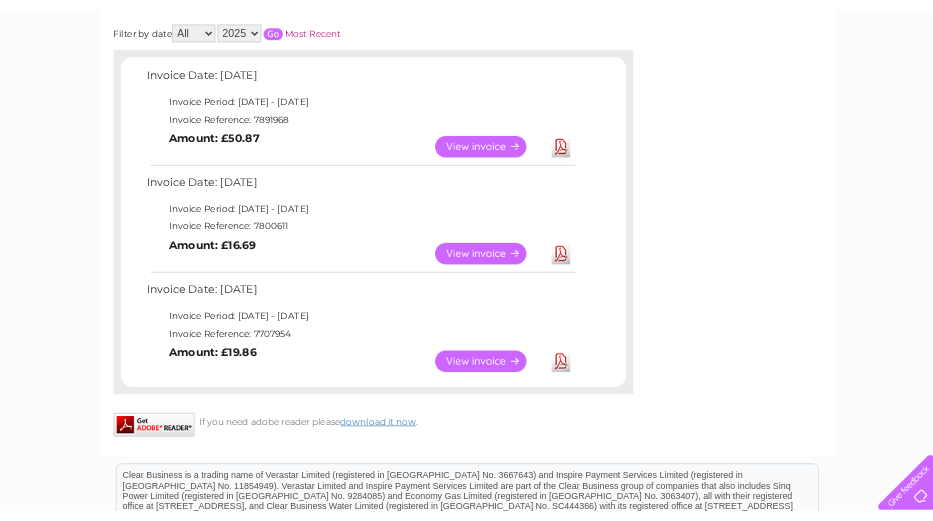 scroll, scrollTop: 200, scrollLeft: 0, axis: vertical 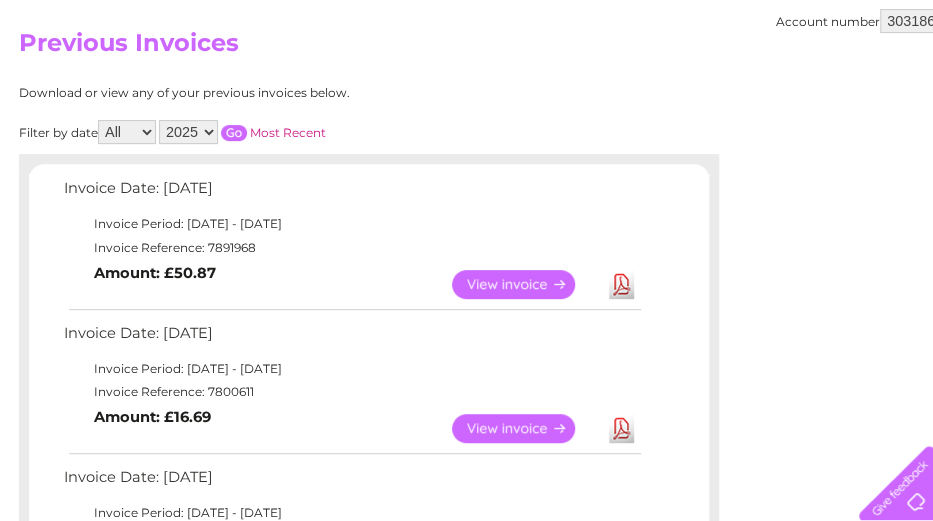 click on "View" at bounding box center (525, 284) 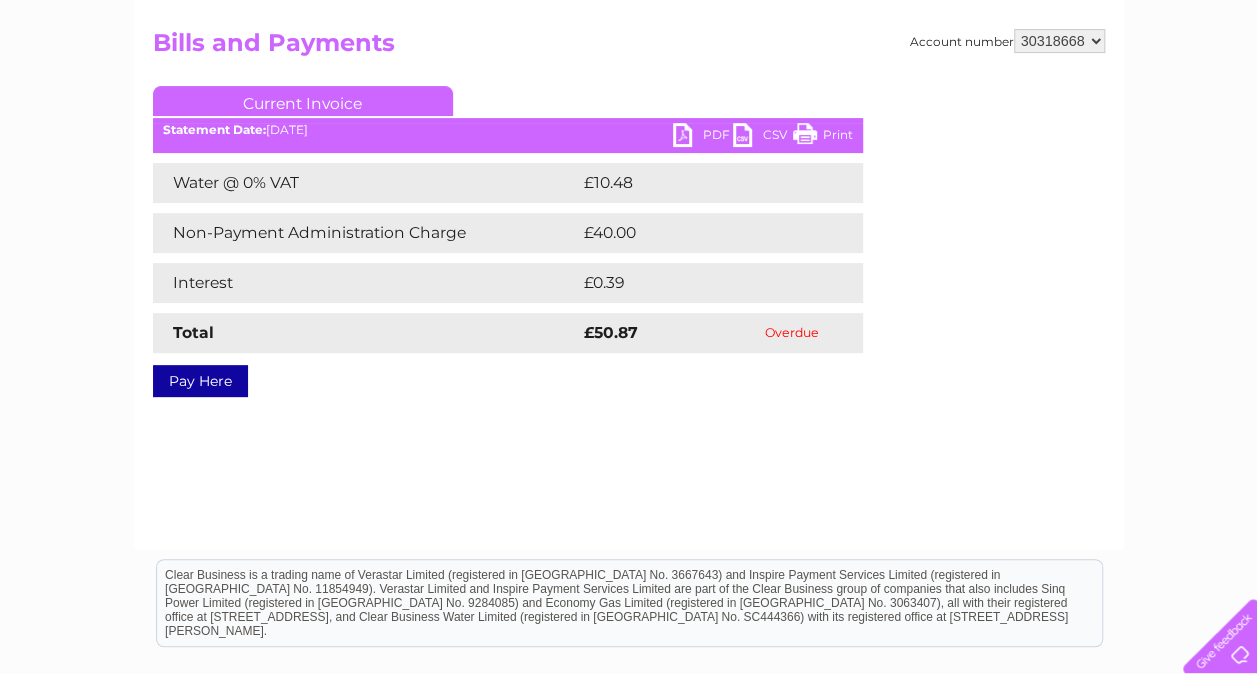 scroll, scrollTop: 0, scrollLeft: 0, axis: both 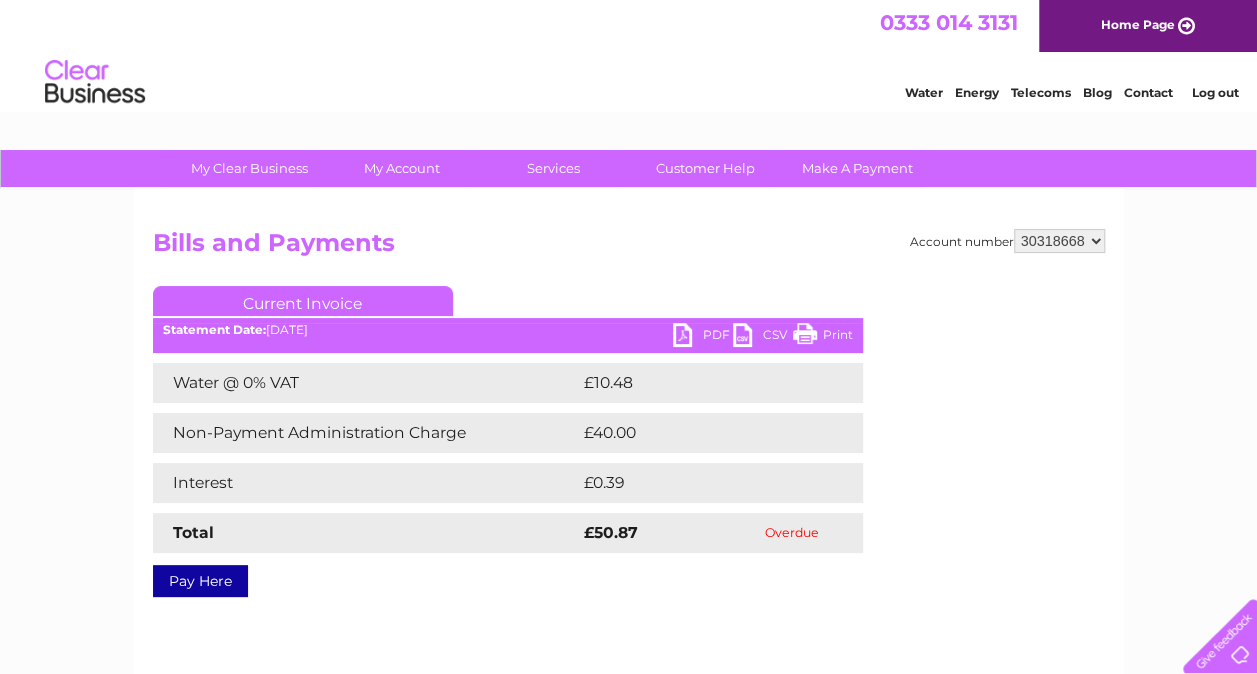 click on "Contact" at bounding box center [1148, 92] 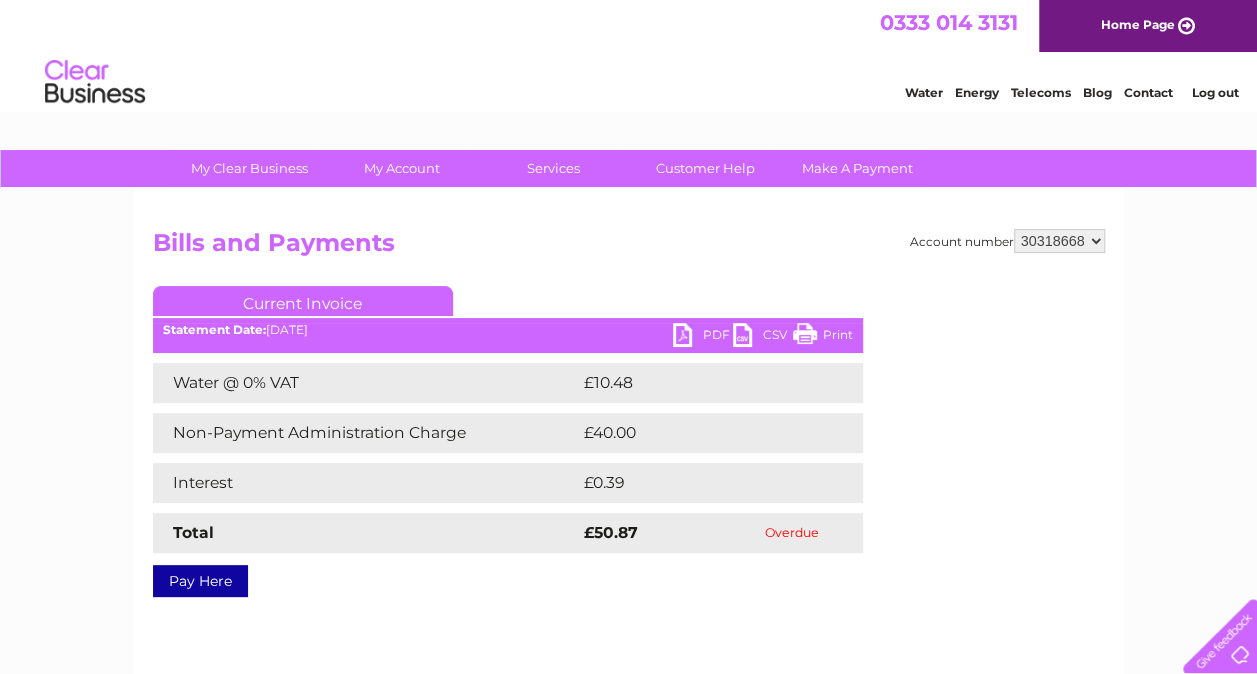 scroll, scrollTop: 0, scrollLeft: 0, axis: both 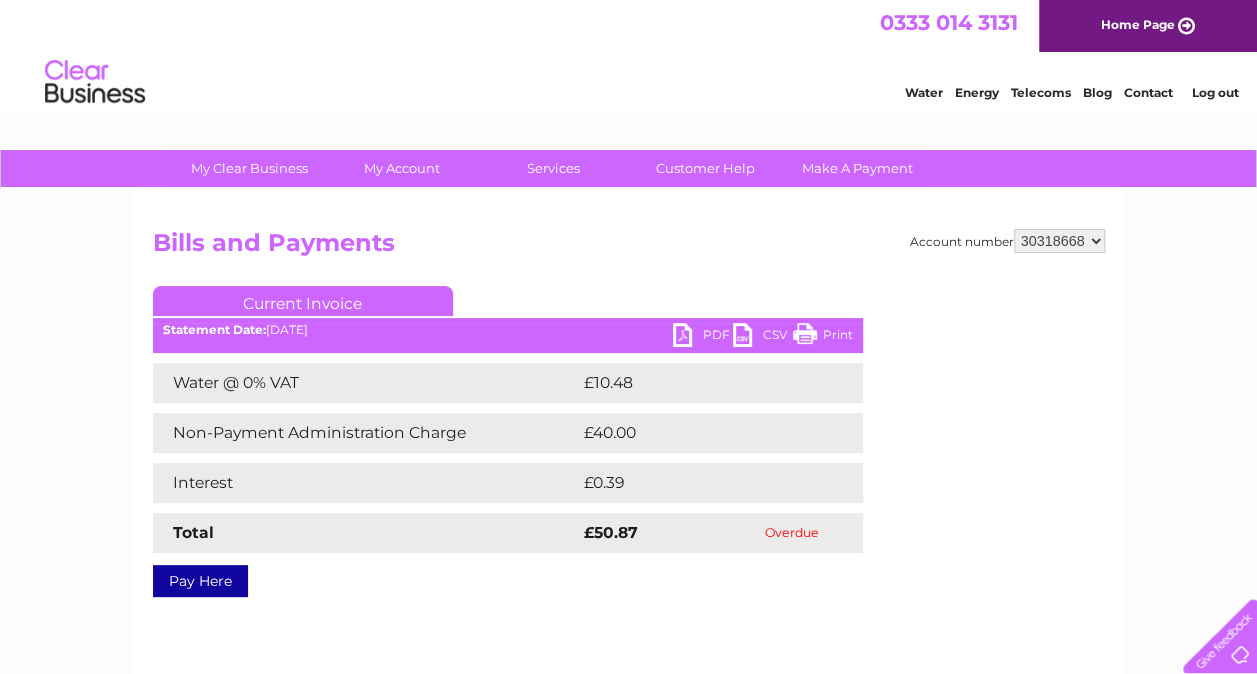click on "Current Invoice" at bounding box center (303, 301) 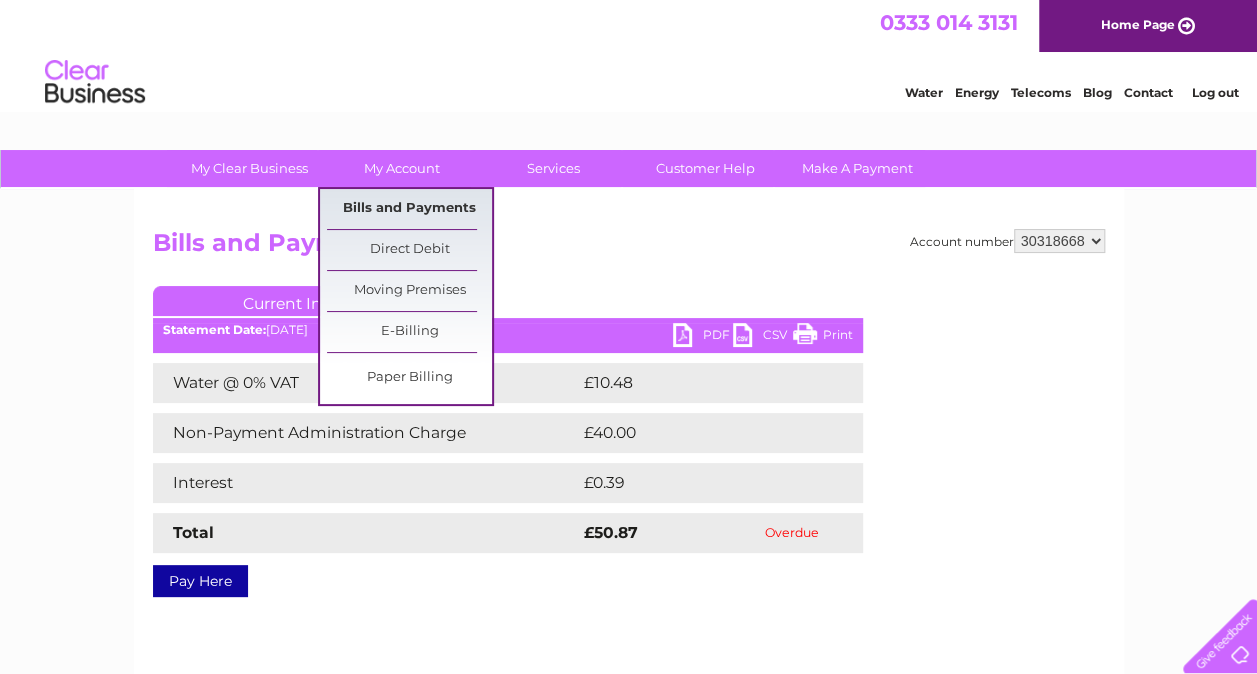 click on "Bills and Payments" at bounding box center (409, 209) 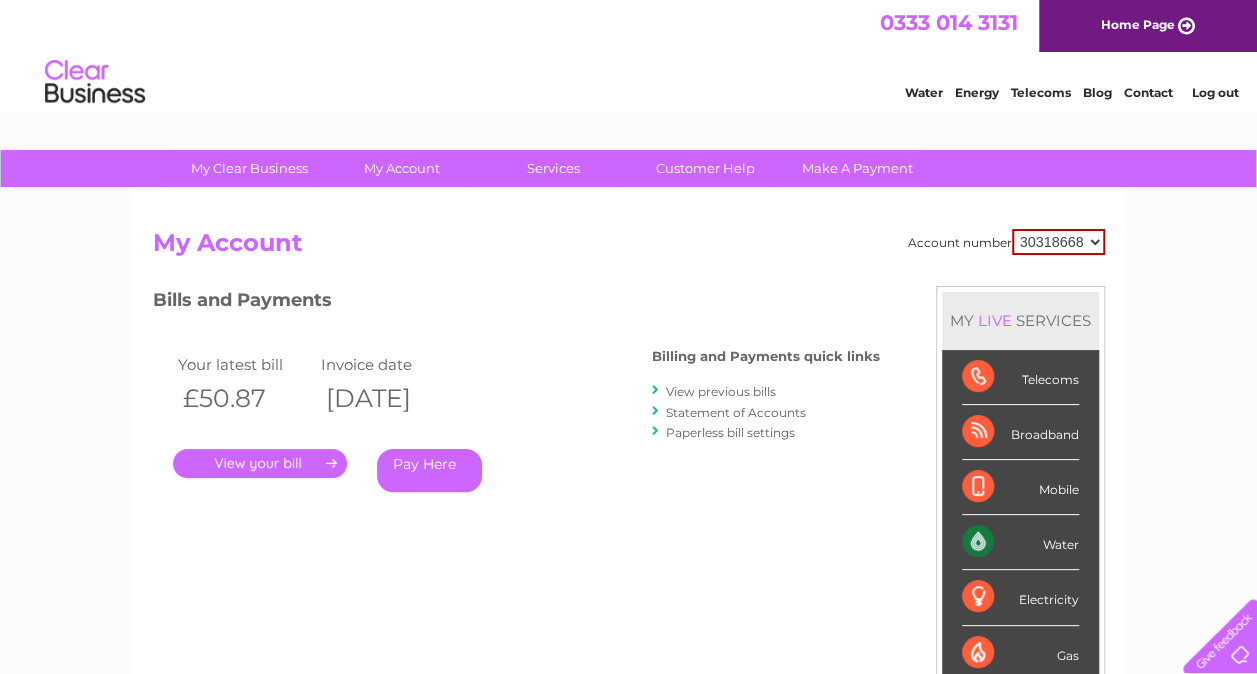 scroll, scrollTop: 0, scrollLeft: 0, axis: both 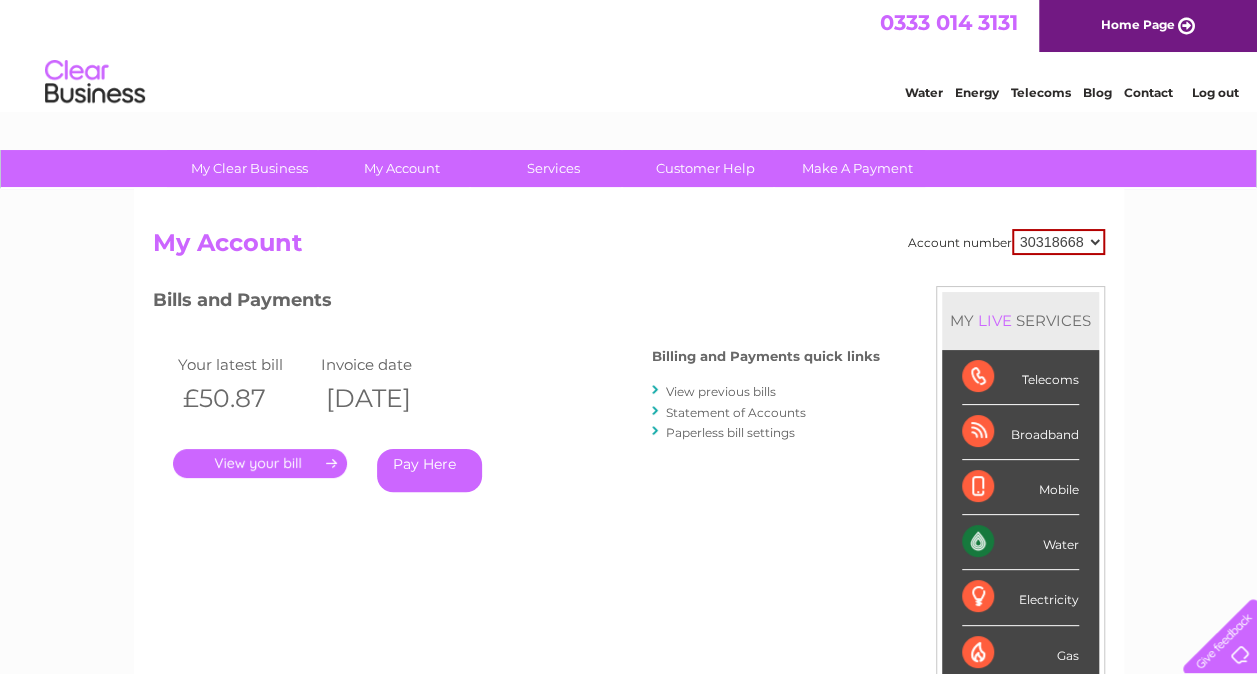 click on "Log out" at bounding box center [1214, 92] 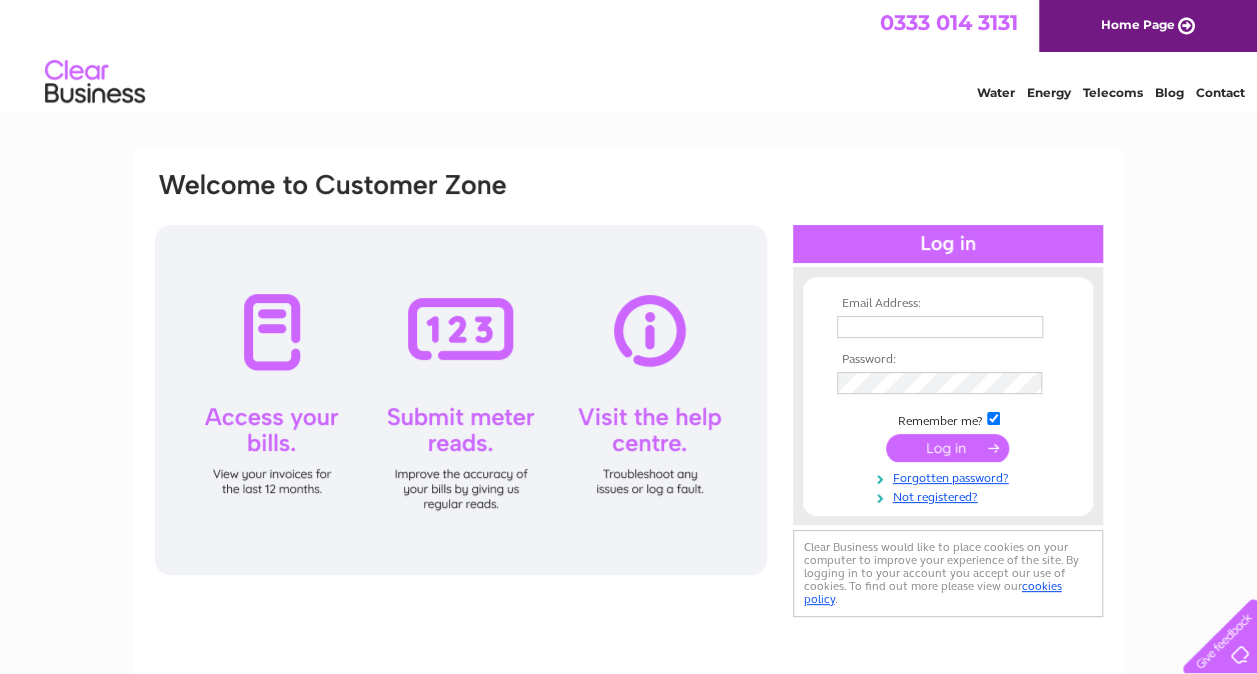 scroll, scrollTop: 0, scrollLeft: 0, axis: both 